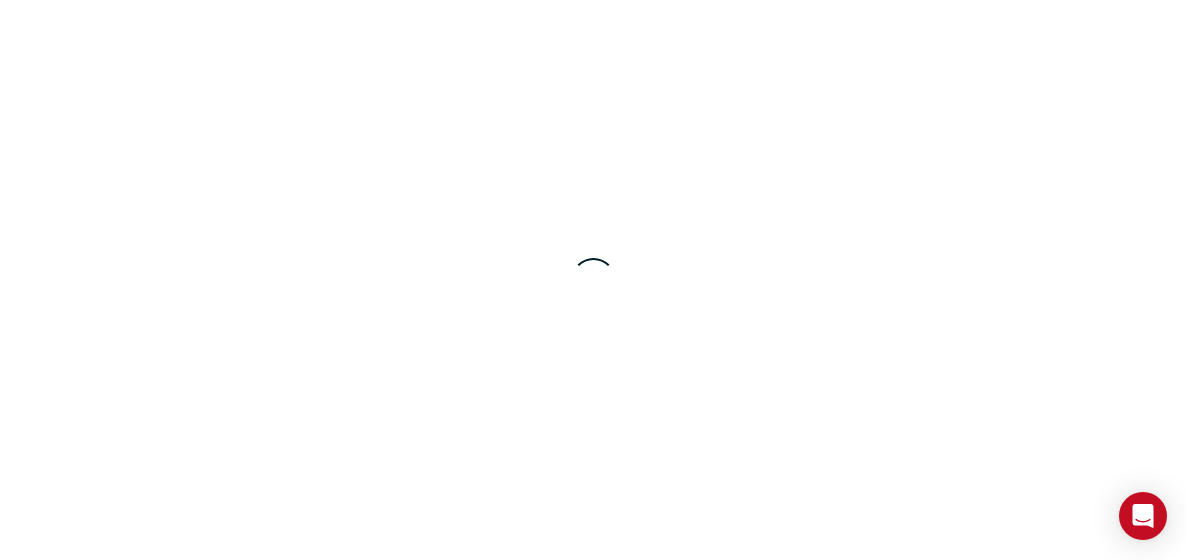 scroll, scrollTop: 0, scrollLeft: 0, axis: both 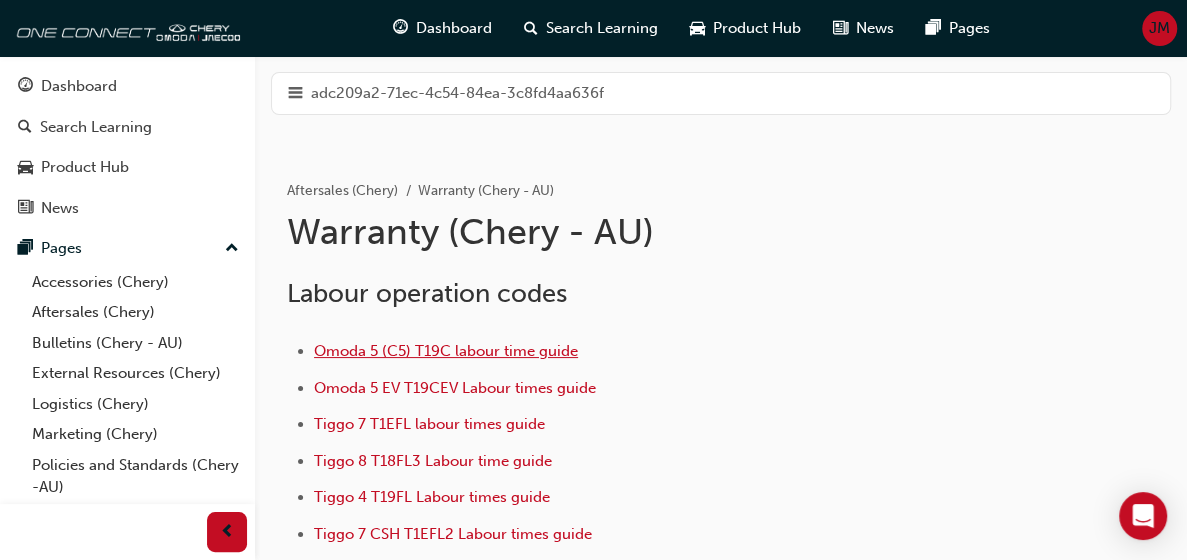 click on "Omoda 5 (C5) T19C labour time guide" at bounding box center (446, 351) 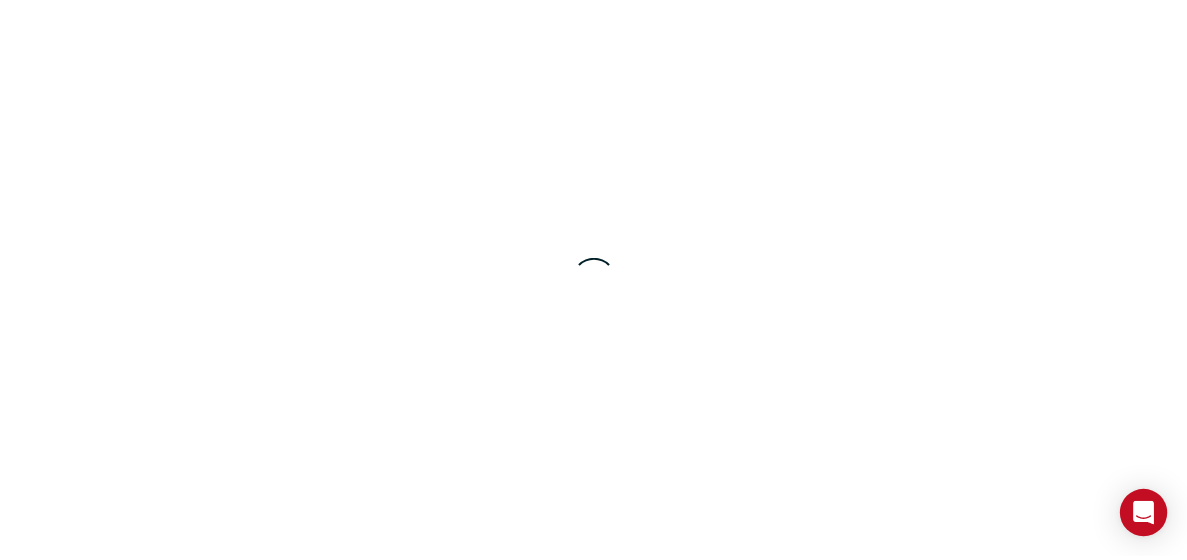 scroll, scrollTop: 0, scrollLeft: 0, axis: both 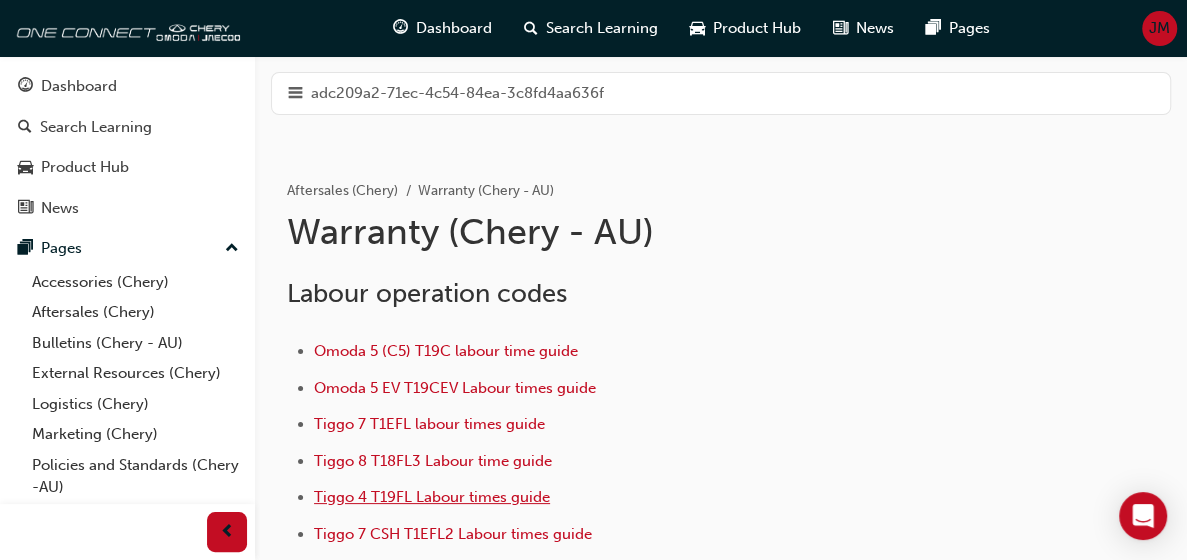 click on "Tiggo 4 T19FL Labour times guide" at bounding box center [432, 497] 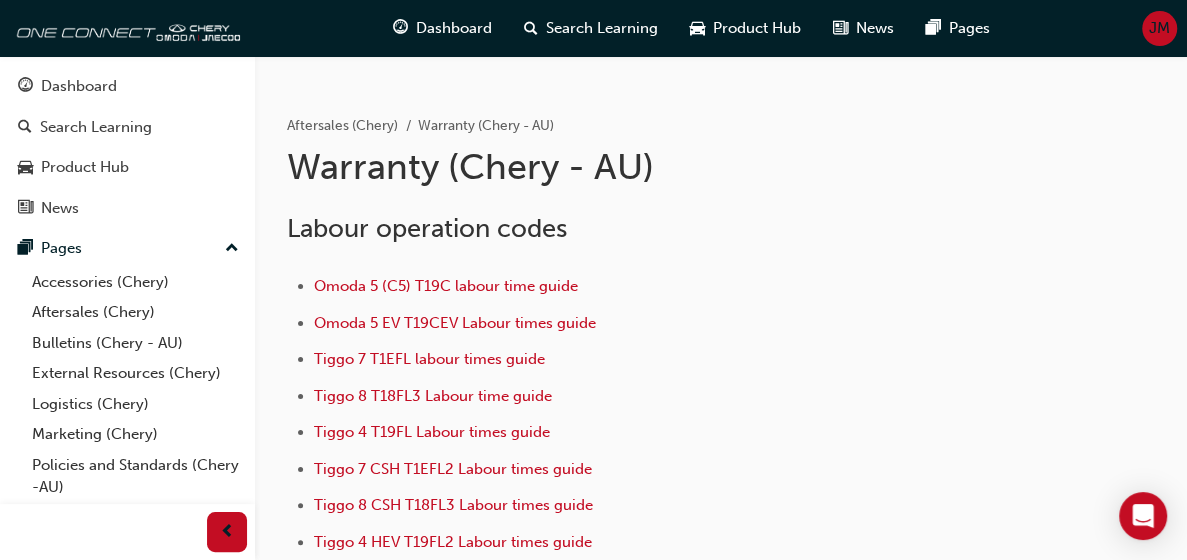 scroll, scrollTop: 100, scrollLeft: 0, axis: vertical 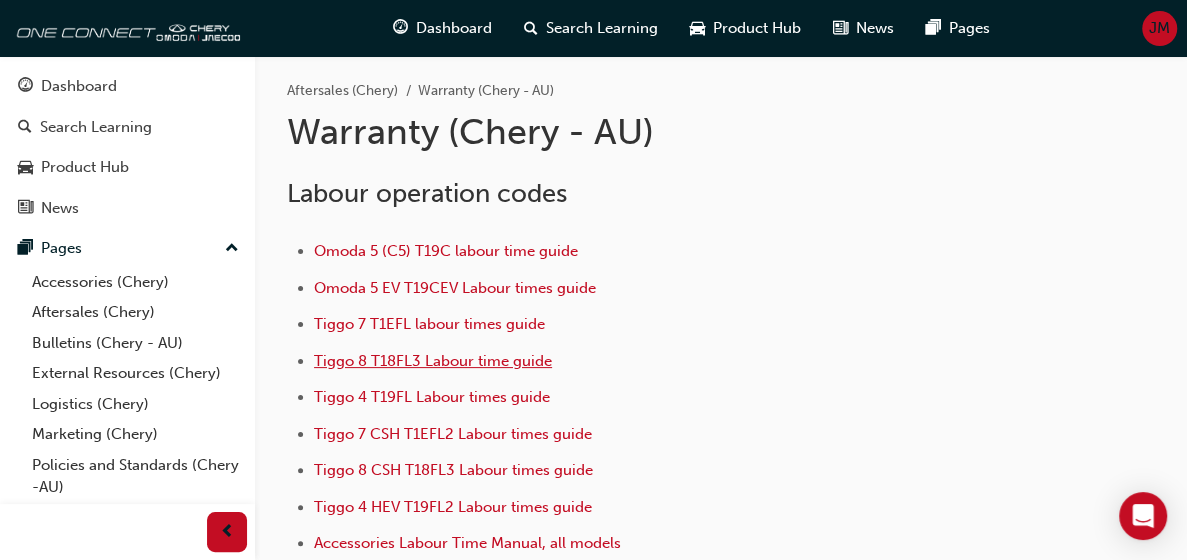 click on "Tiggo 8 T18FL3 Labour time guide" at bounding box center (433, 361) 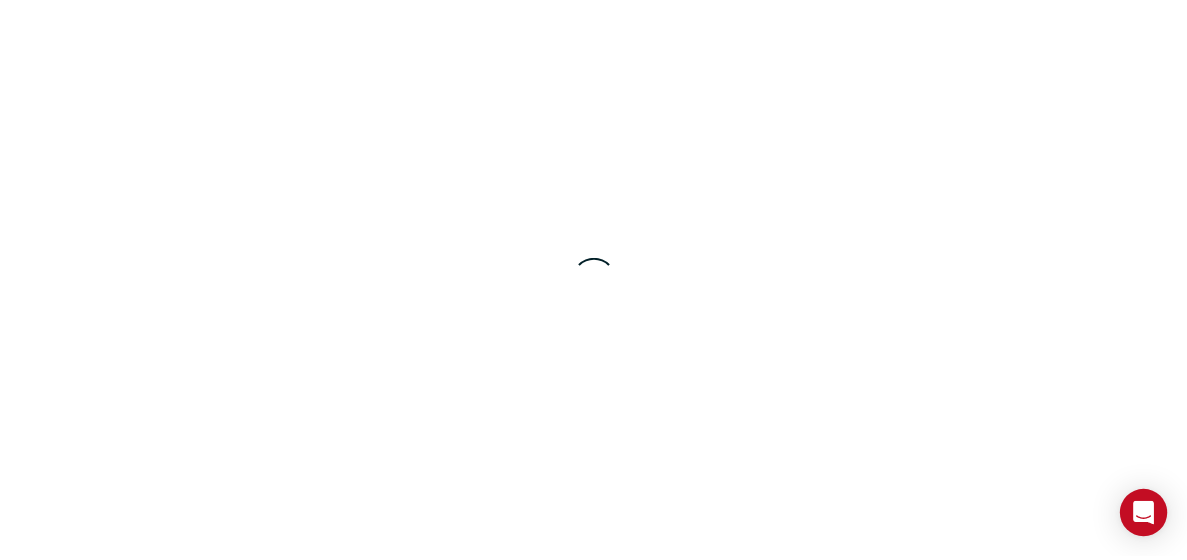 scroll, scrollTop: 0, scrollLeft: 0, axis: both 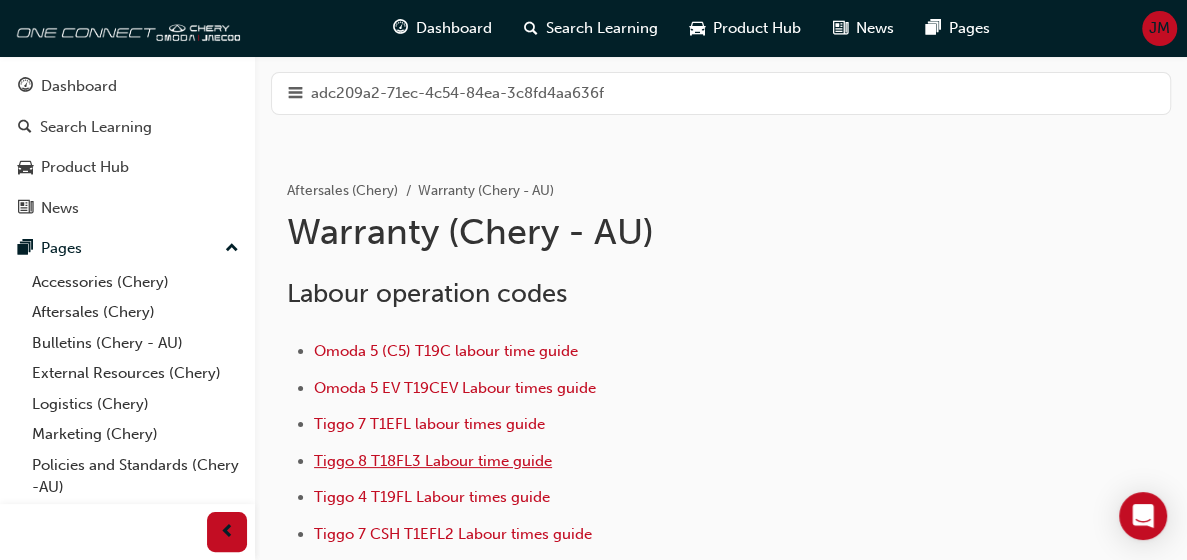 click on "Tiggo 8 T18FL3 Labour time guide" at bounding box center (433, 461) 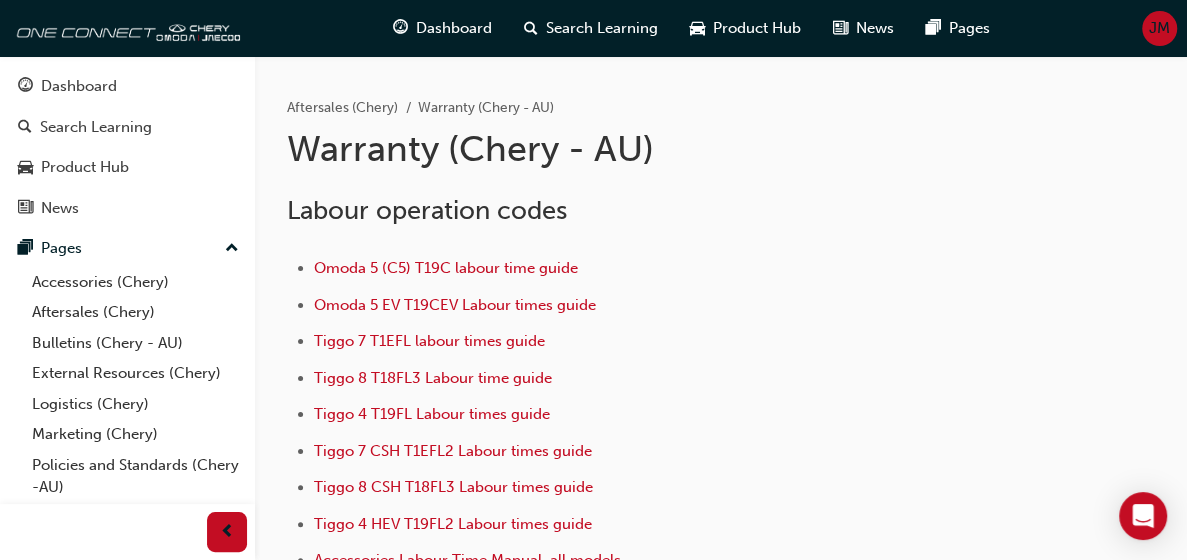 scroll, scrollTop: 200, scrollLeft: 0, axis: vertical 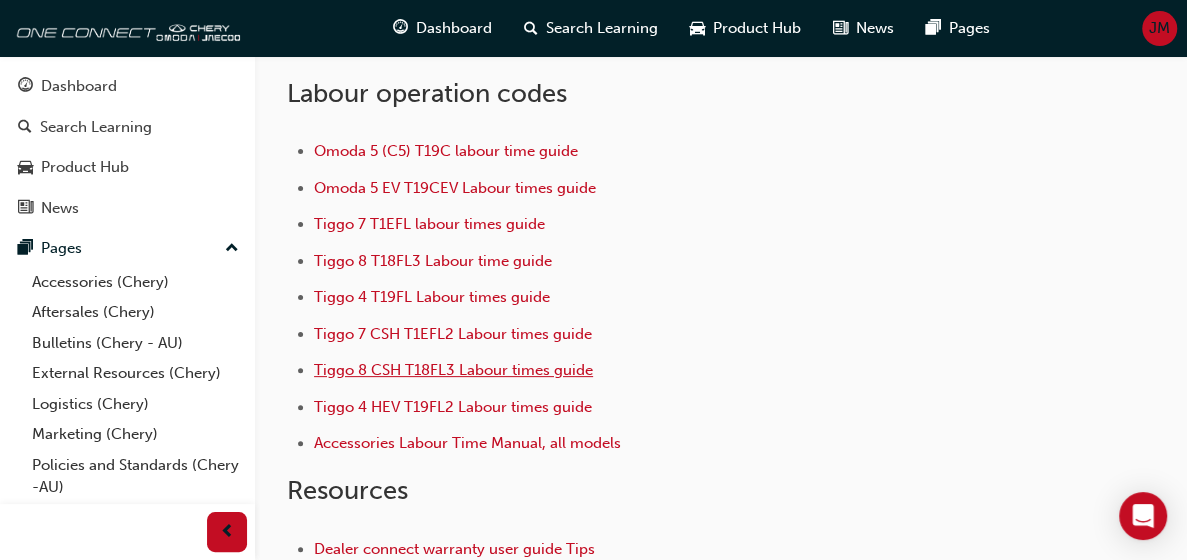 click on "Tiggo 8 CSH T18FL3 Labour times guide" at bounding box center [453, 370] 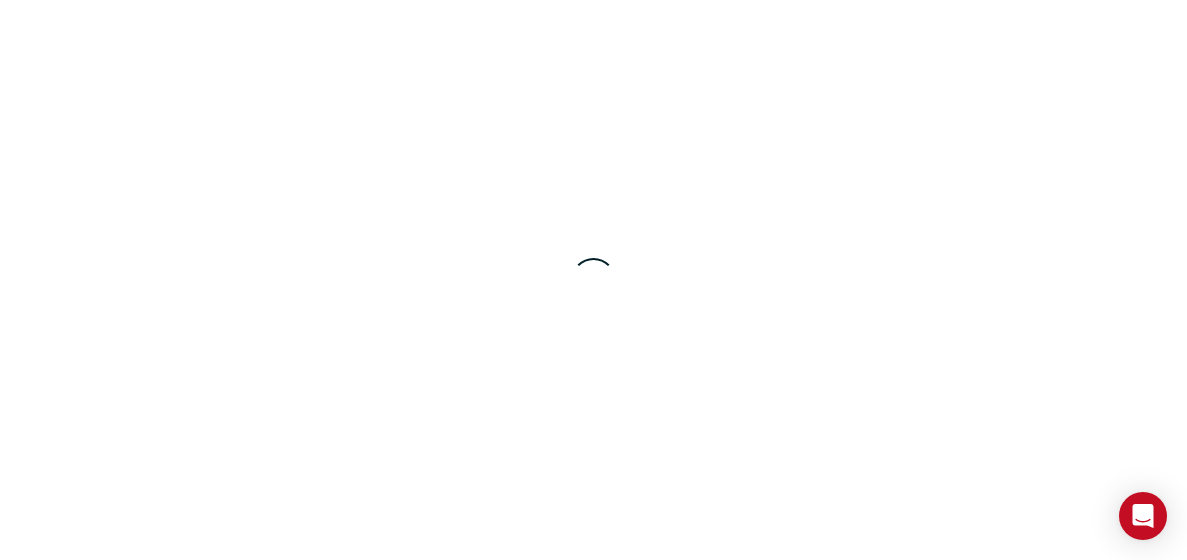 scroll, scrollTop: 0, scrollLeft: 0, axis: both 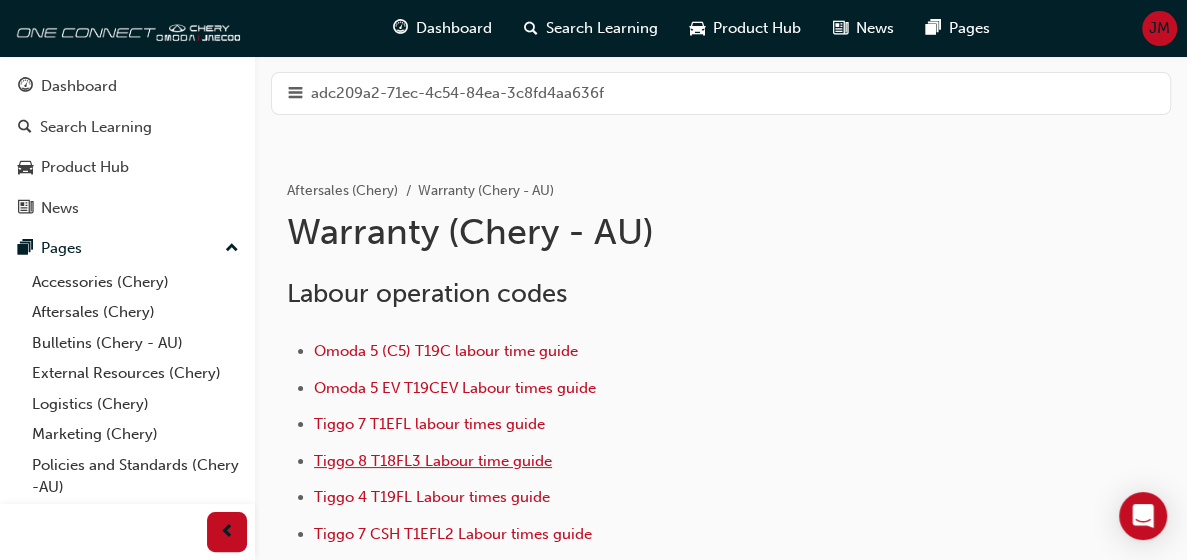 click on "Tiggo 8 T18FL3 Labour time guide" at bounding box center (433, 461) 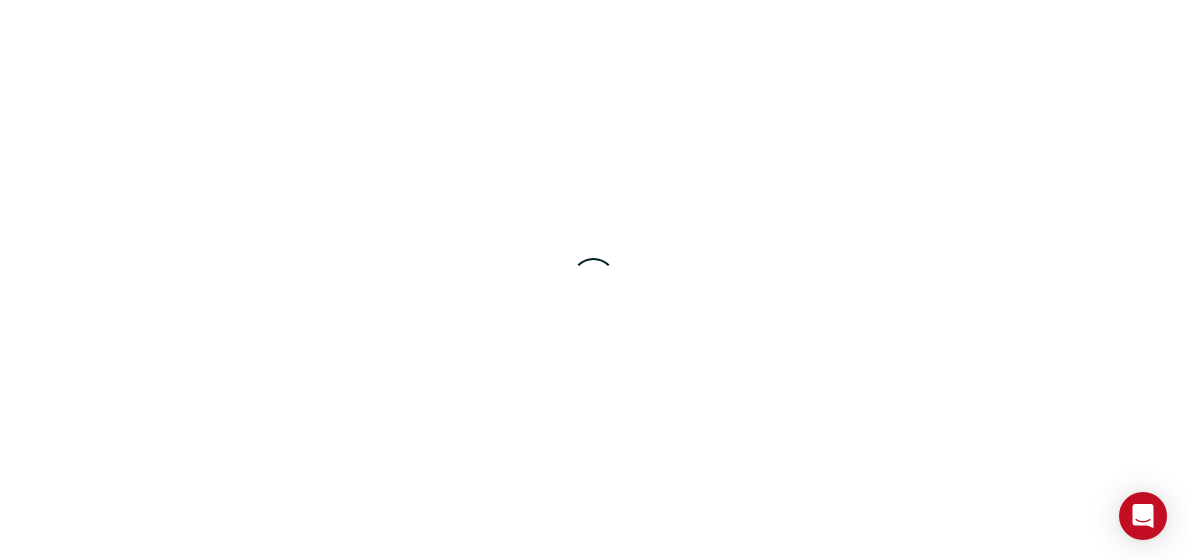 scroll, scrollTop: 0, scrollLeft: 0, axis: both 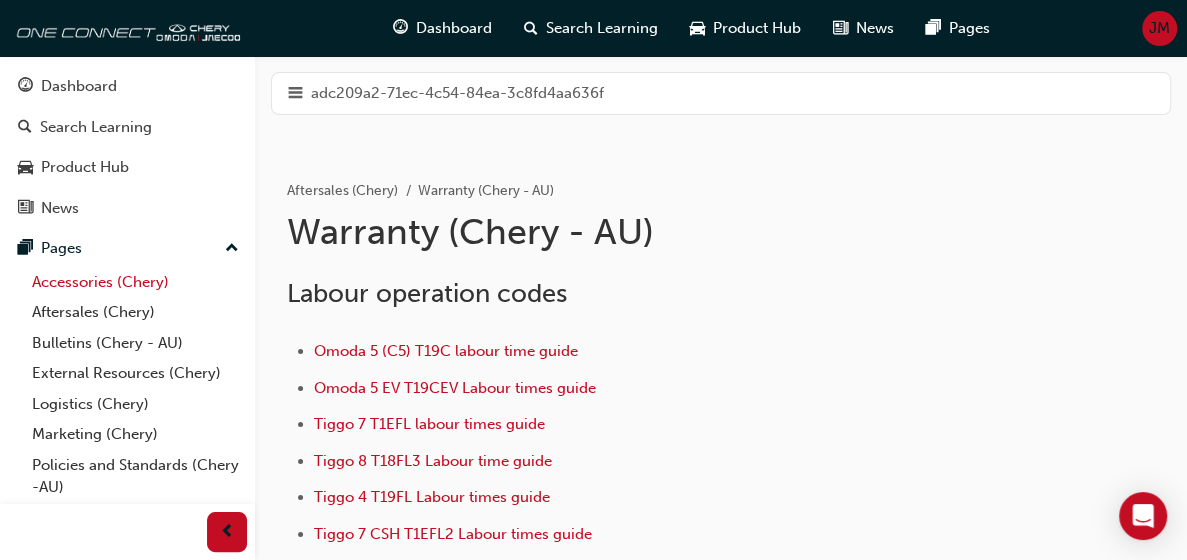 click on "Accessories (Chery)" at bounding box center [135, 282] 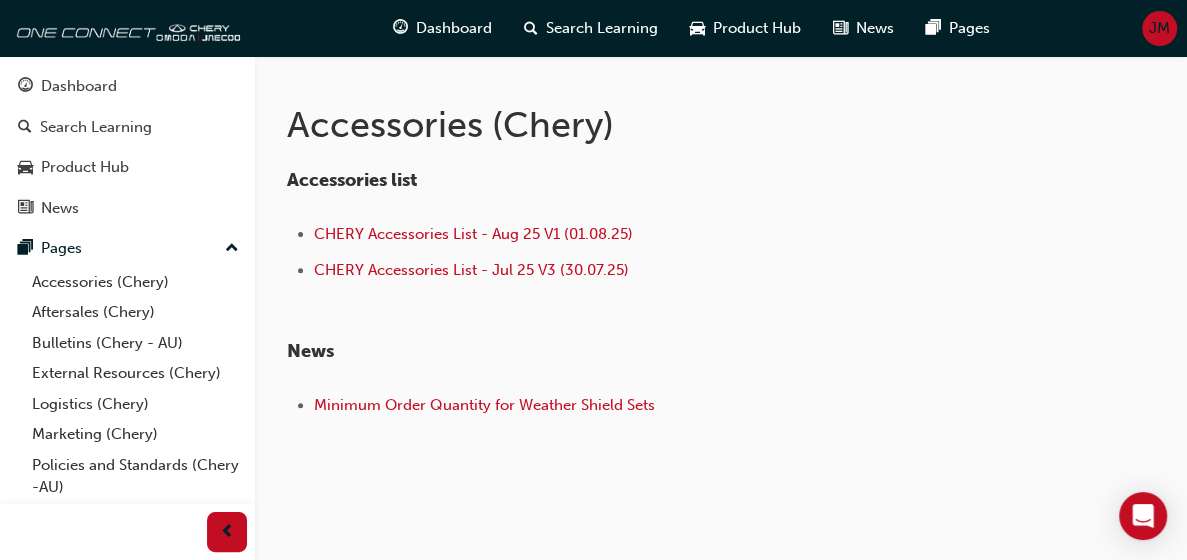 scroll, scrollTop: 259, scrollLeft: 0, axis: vertical 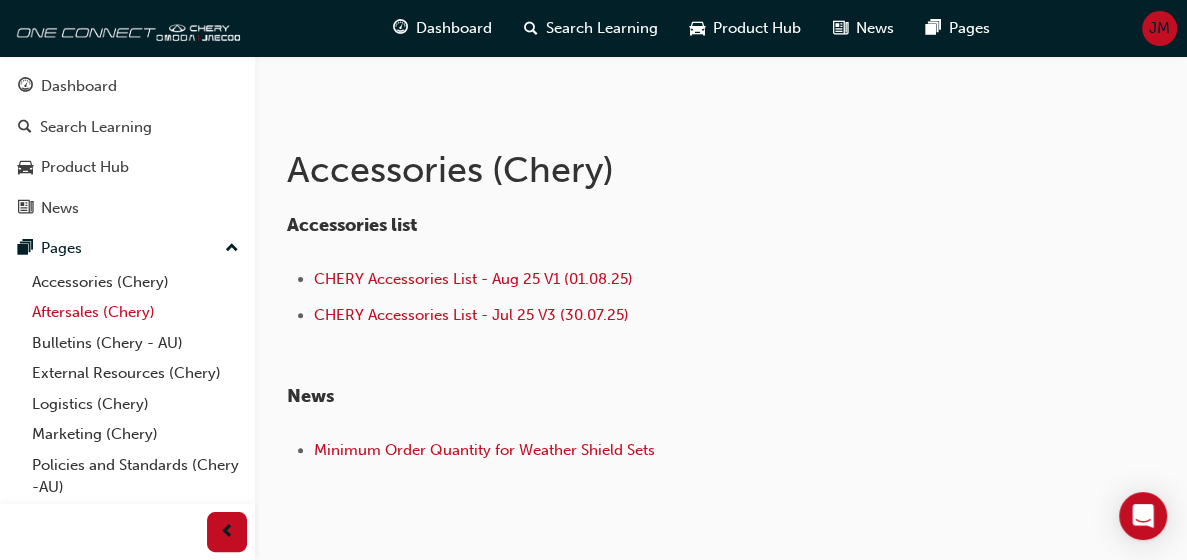 click on "Aftersales (Chery)" at bounding box center [135, 312] 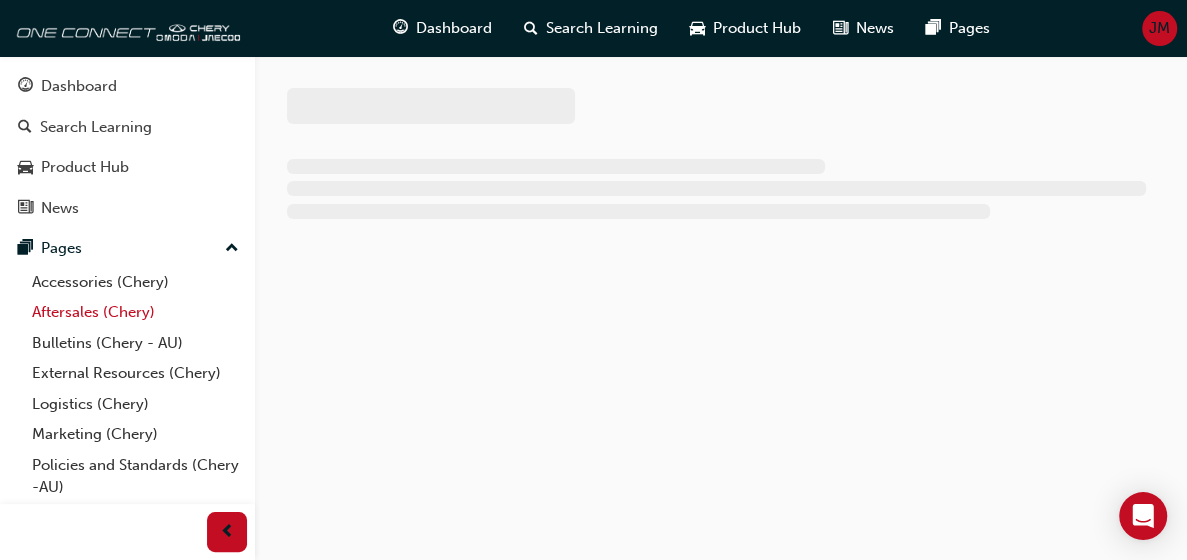 scroll, scrollTop: 0, scrollLeft: 0, axis: both 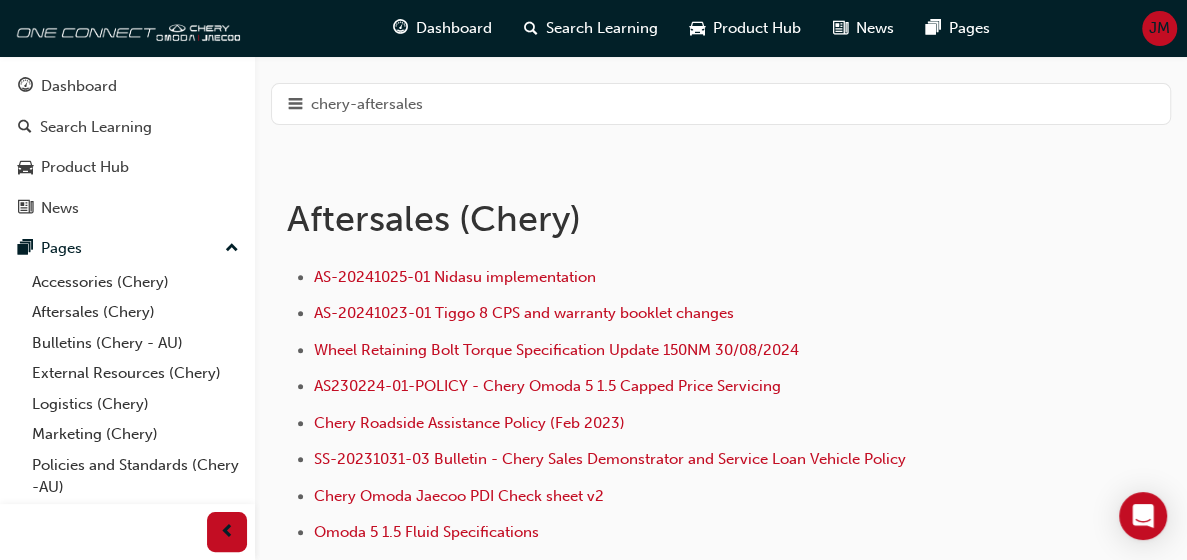 click on "Warranty (Chery - AU)" at bounding box center [0, 0] 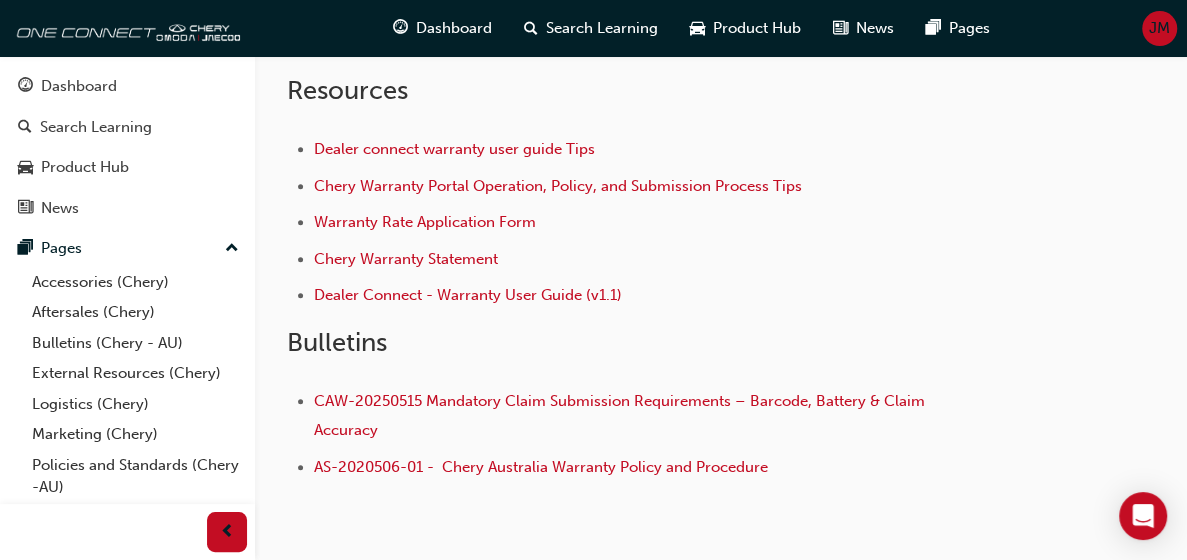scroll, scrollTop: 630, scrollLeft: 0, axis: vertical 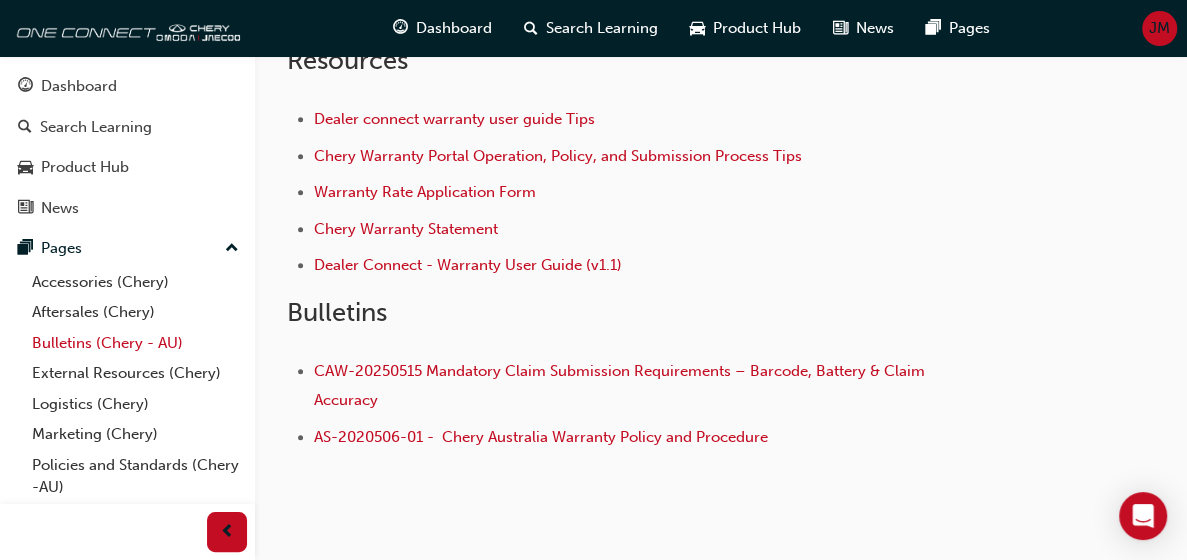 click on "Bulletins (Chery - AU)" at bounding box center [135, 343] 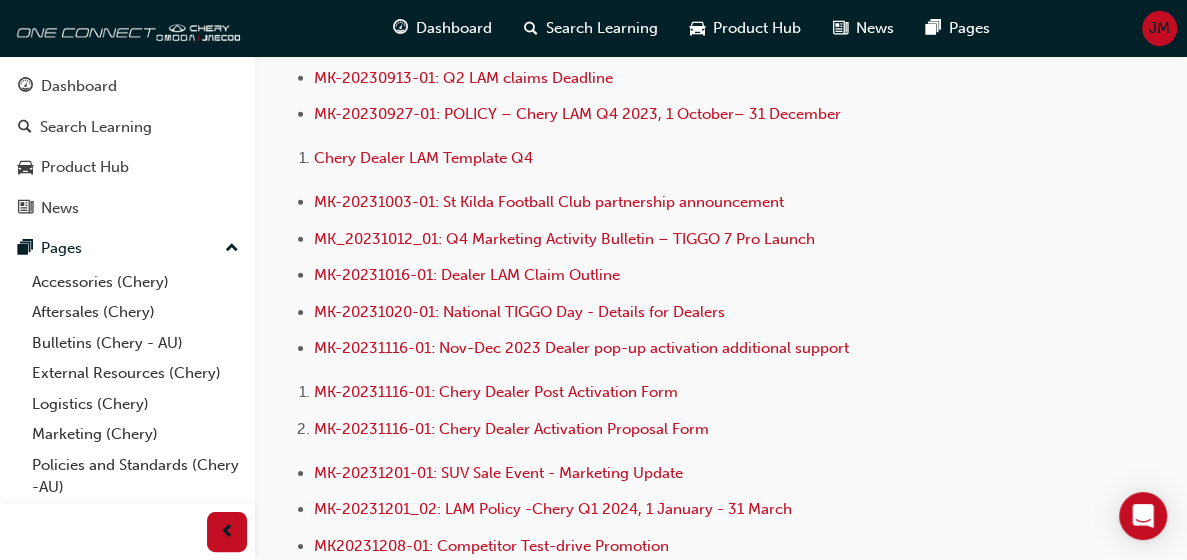 scroll, scrollTop: 3500, scrollLeft: 0, axis: vertical 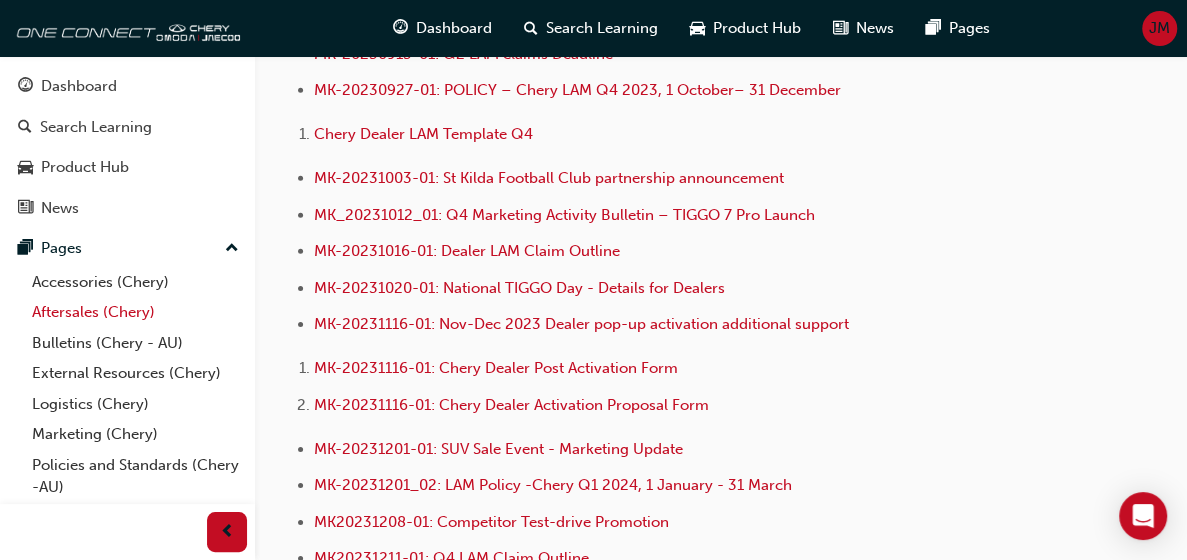 click on "Aftersales (Chery)" at bounding box center (135, 312) 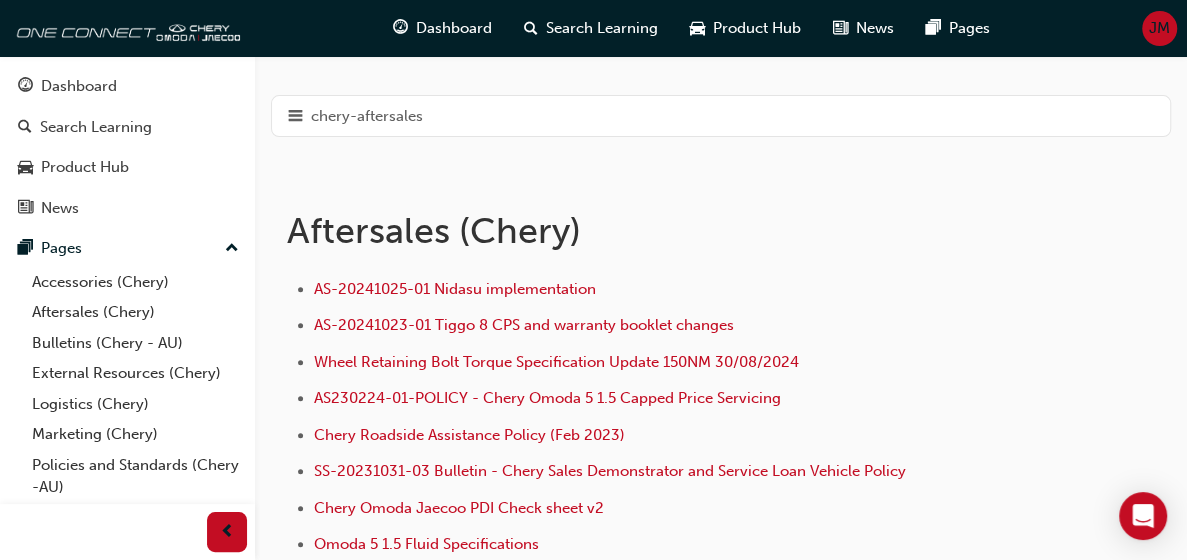 scroll, scrollTop: 270, scrollLeft: 0, axis: vertical 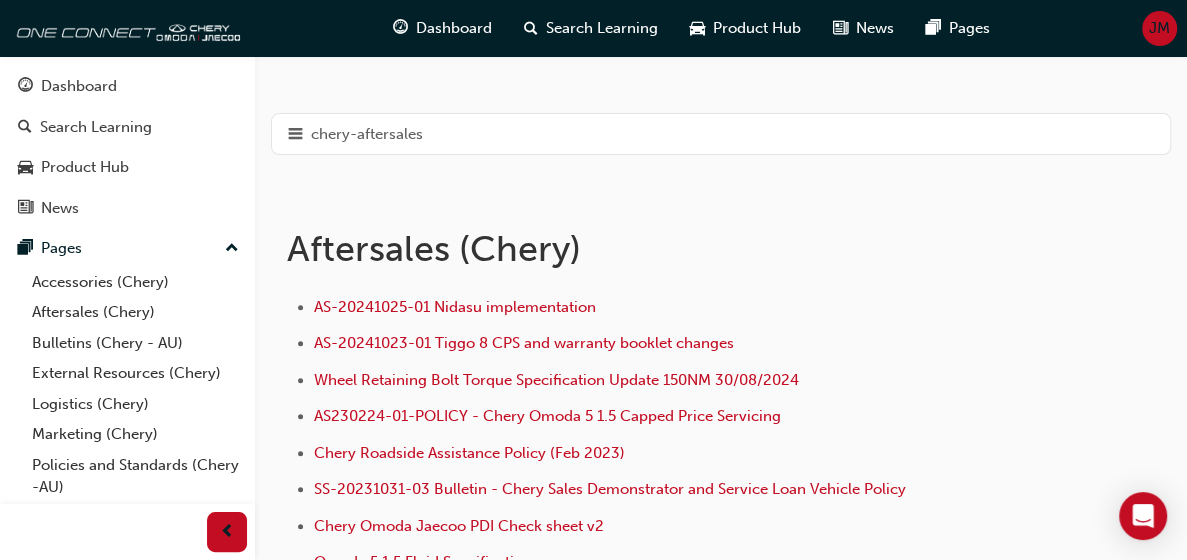 click on "Warranty (Chery - AU)" at bounding box center [0, 0] 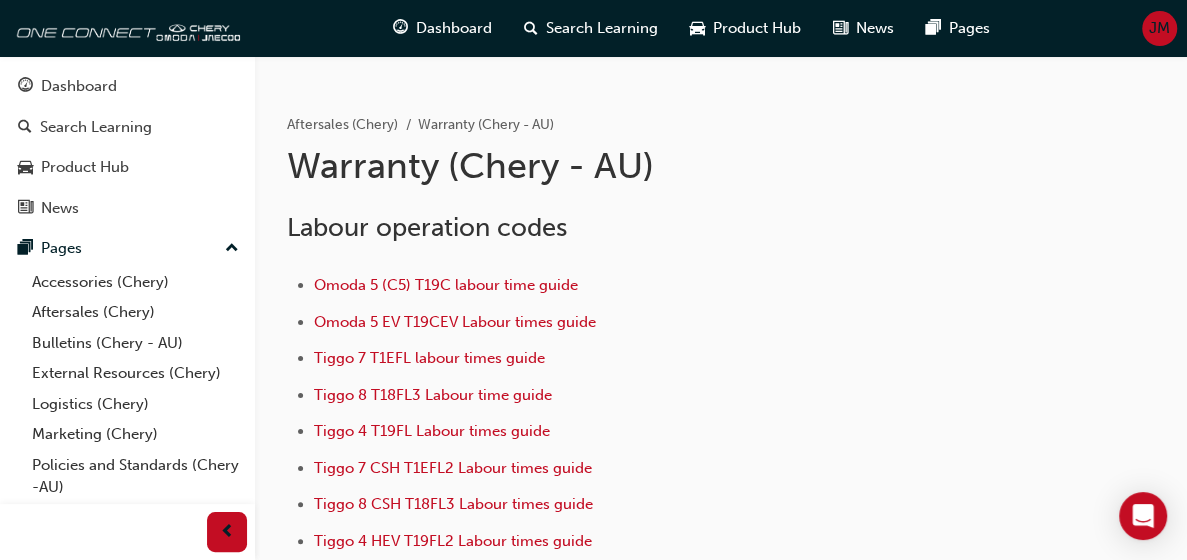 scroll, scrollTop: 30, scrollLeft: 0, axis: vertical 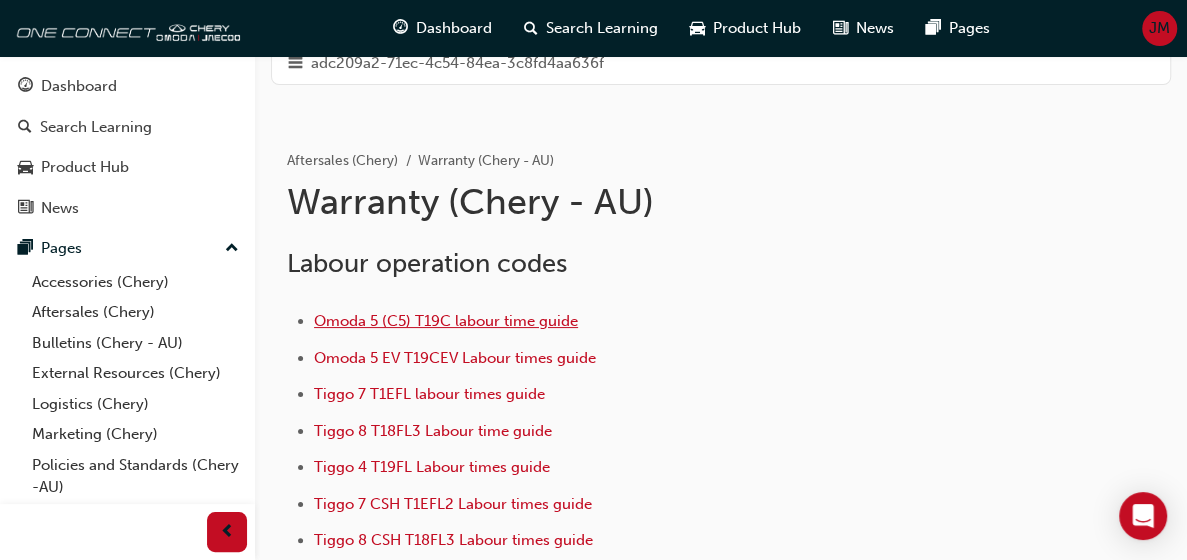 click on "Omoda 5 (C5) T19C labour time guide" at bounding box center [446, 321] 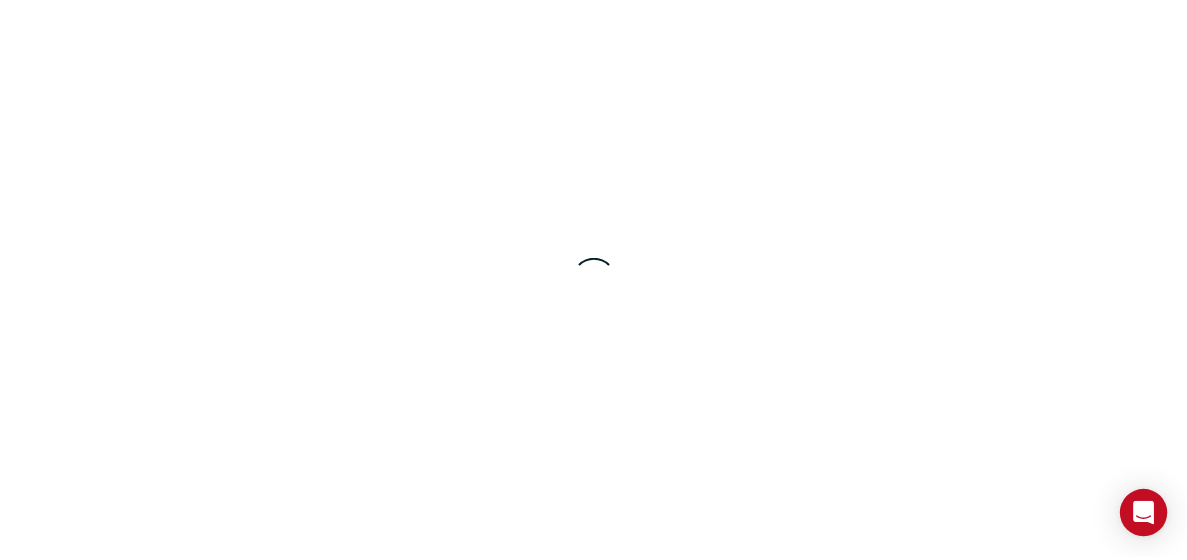 scroll, scrollTop: 0, scrollLeft: 0, axis: both 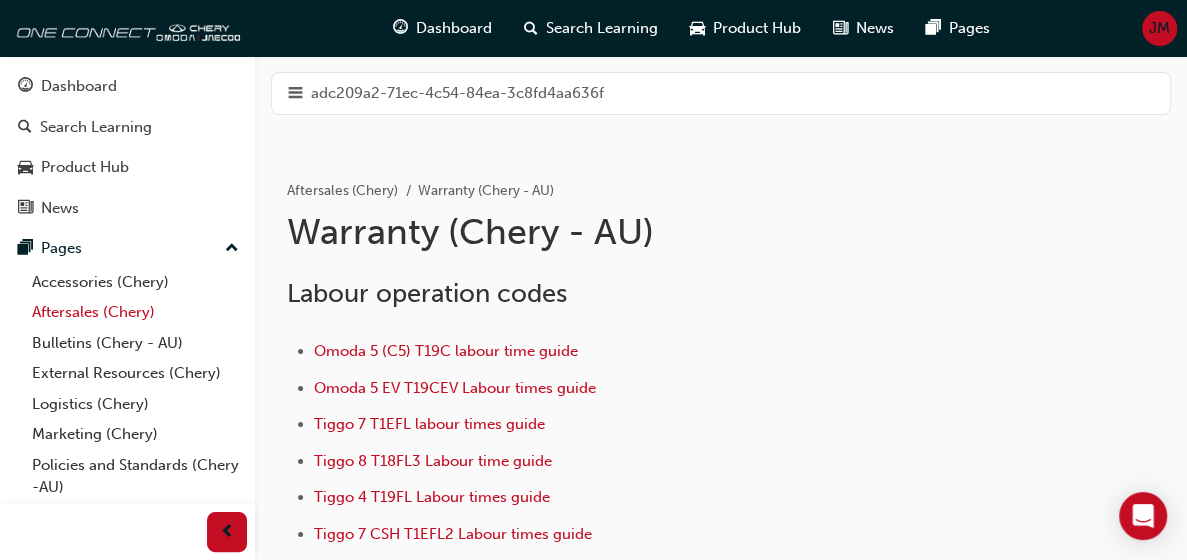 click on "Aftersales (Chery)" at bounding box center (135, 312) 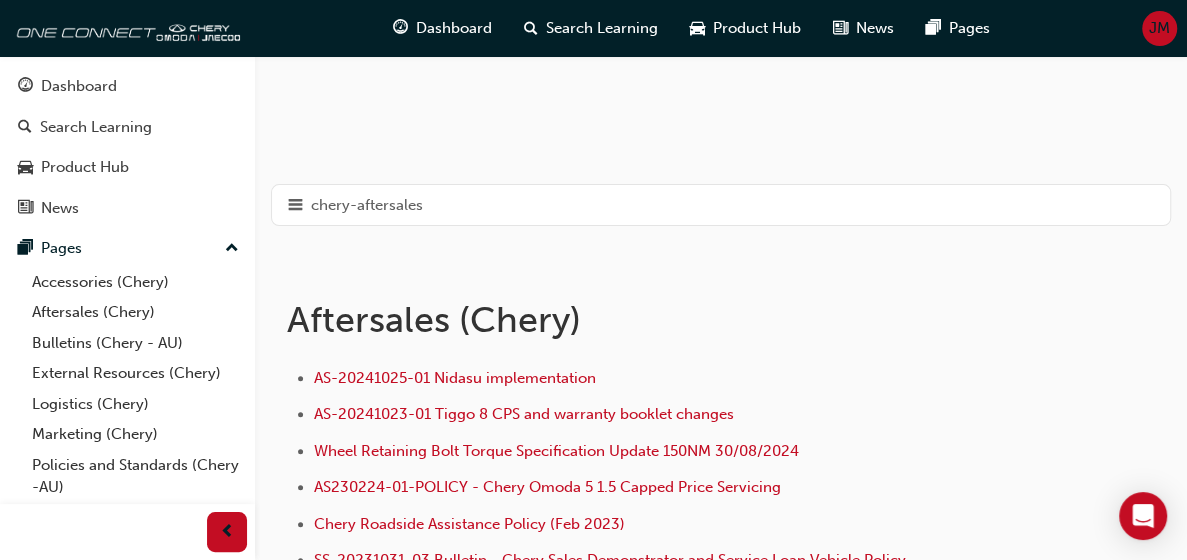 scroll, scrollTop: 200, scrollLeft: 0, axis: vertical 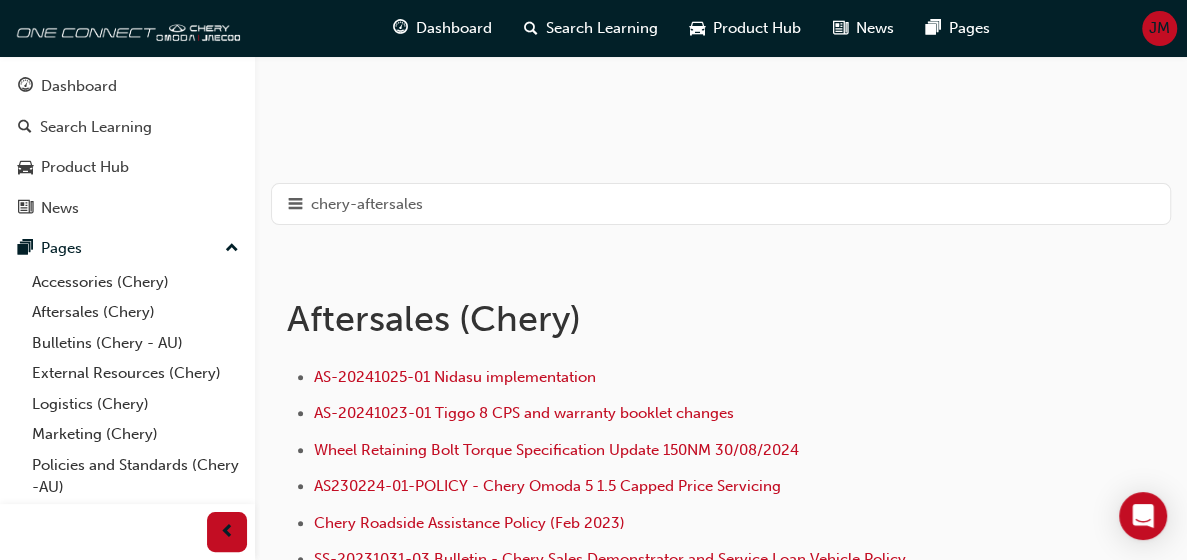 click on "Warranty (Chery - AU)" at bounding box center [0, 0] 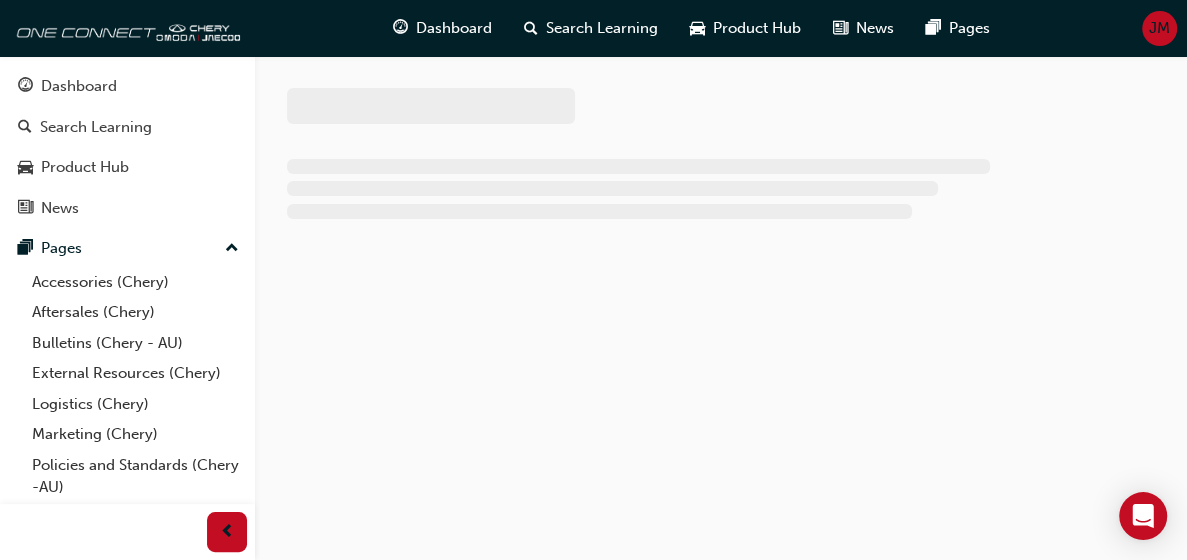 scroll, scrollTop: 0, scrollLeft: 0, axis: both 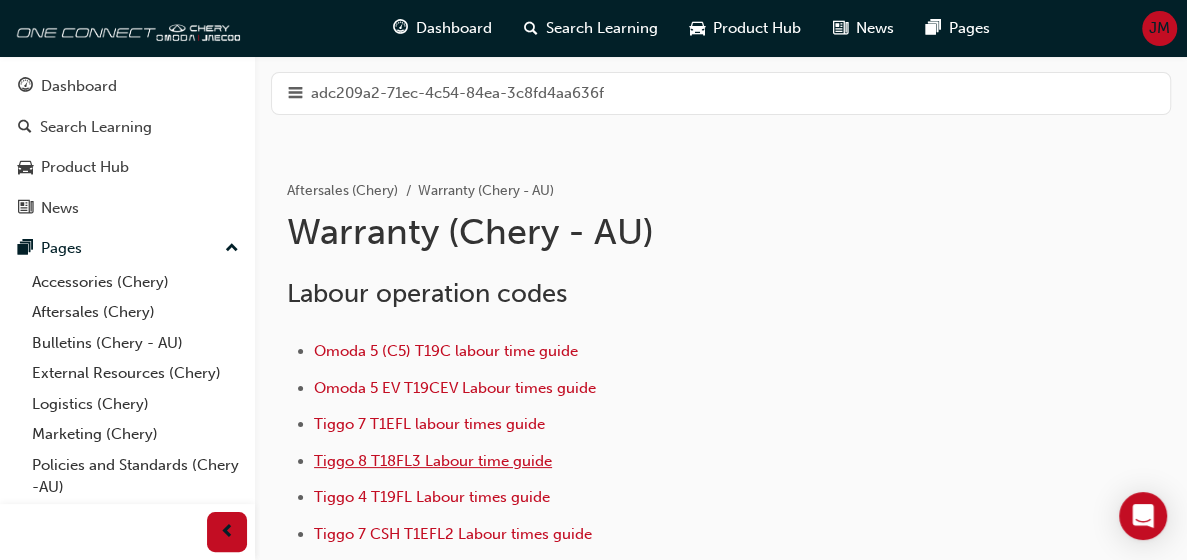 click on "Tiggo 8 T18FL3 Labour time guide" at bounding box center [433, 461] 